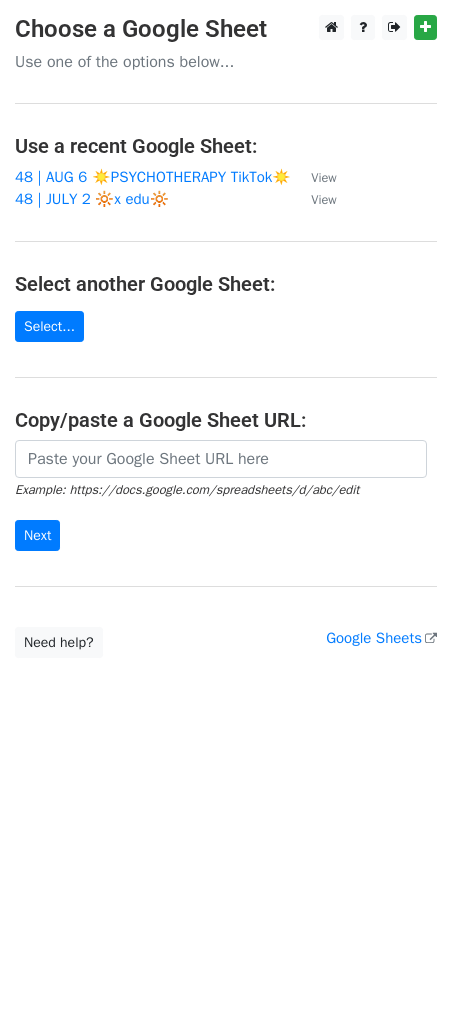 scroll, scrollTop: 0, scrollLeft: 0, axis: both 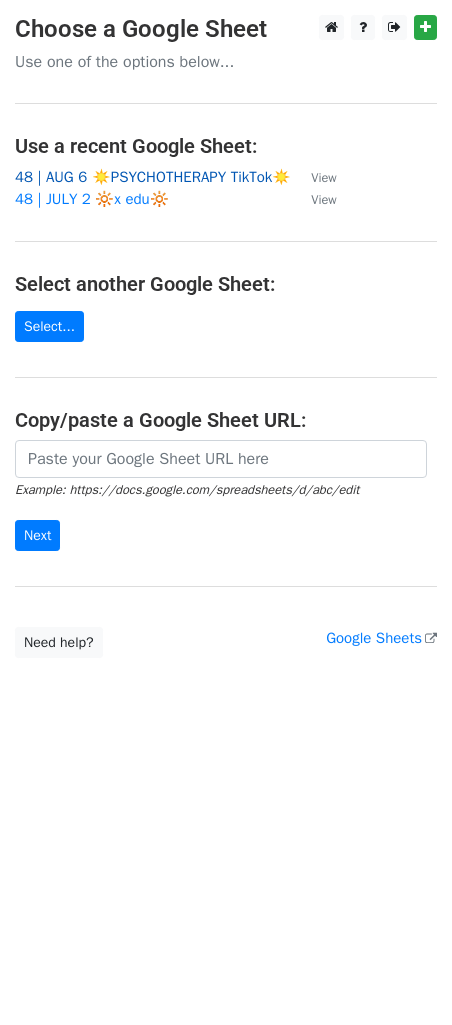 click on "48 | AUG 6 ☀️PSYCHOTHERAPY TikTok☀️" at bounding box center [153, 177] 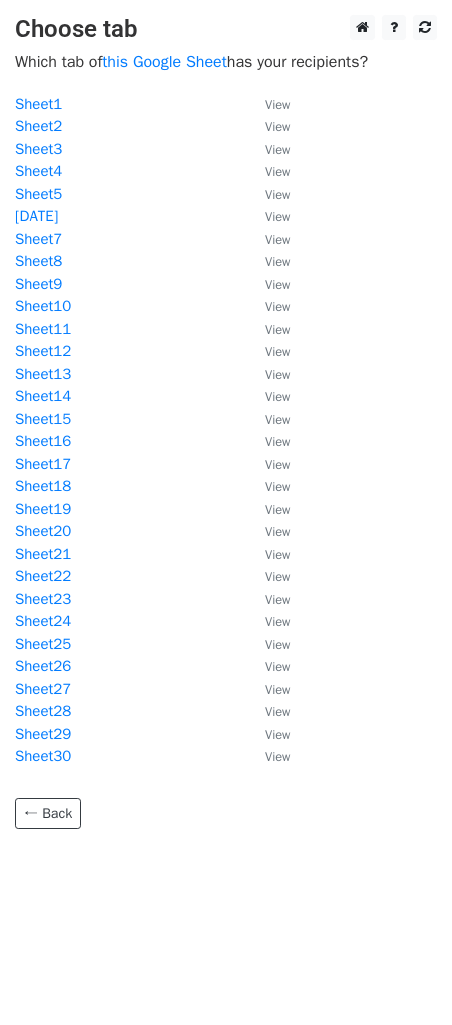 scroll, scrollTop: 0, scrollLeft: 0, axis: both 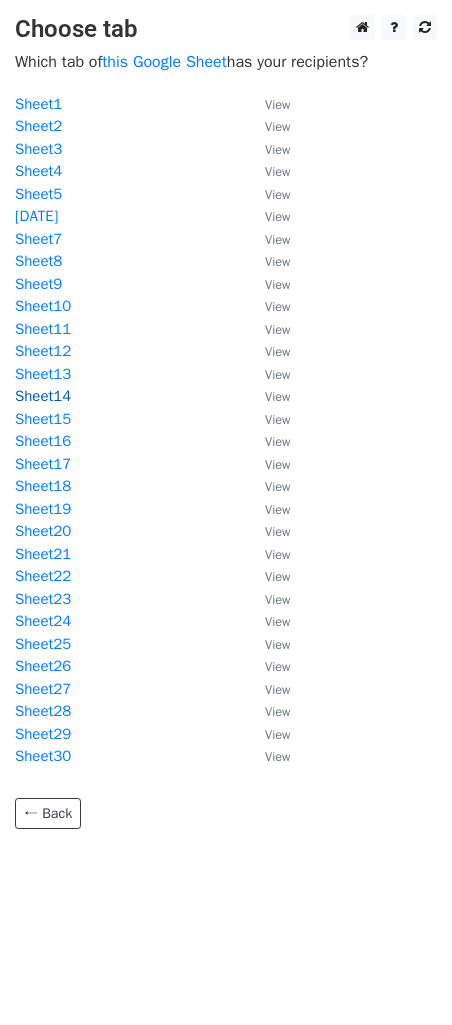 click on "Sheet14" at bounding box center [43, 396] 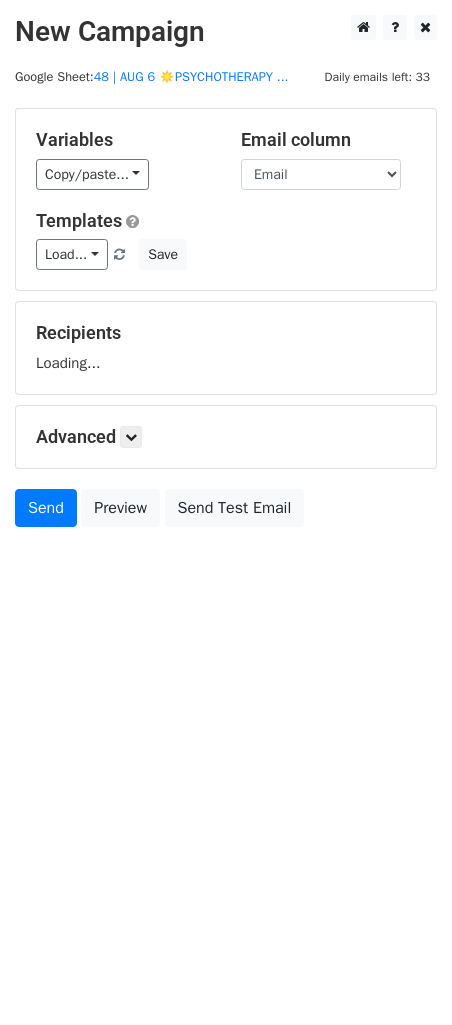 scroll, scrollTop: 0, scrollLeft: 0, axis: both 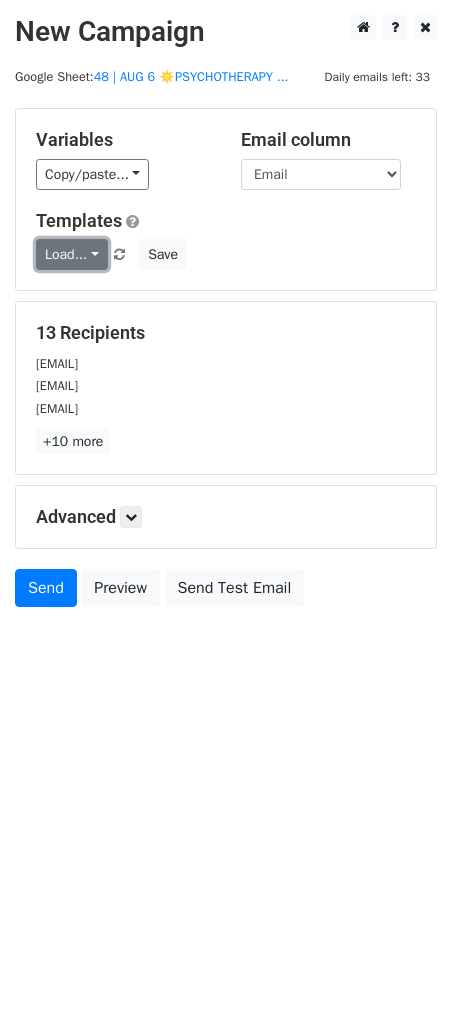 click on "Load..." at bounding box center [72, 254] 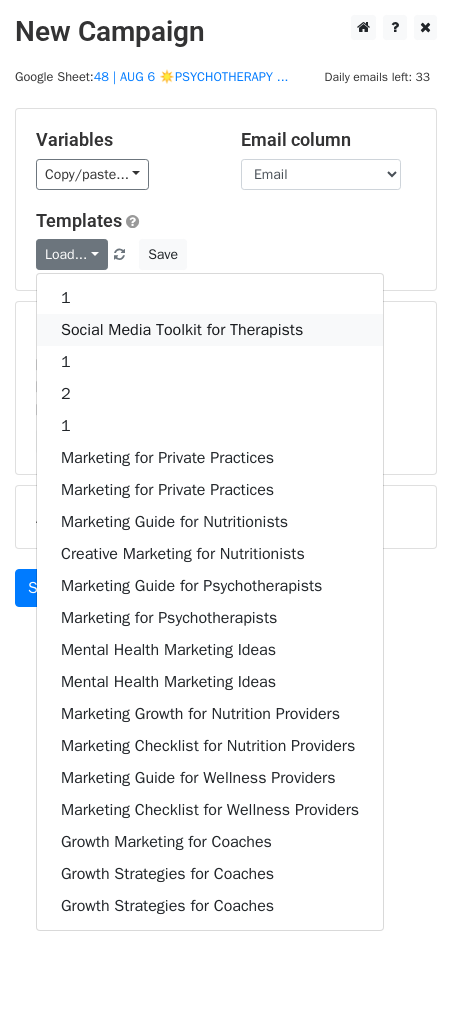click on "Social Media Toolkit for Therapists" at bounding box center (210, 330) 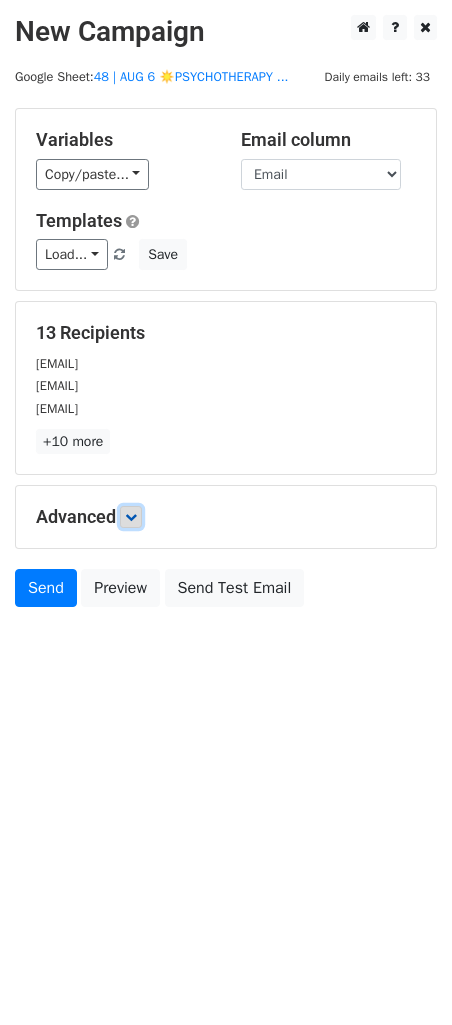 click at bounding box center [131, 517] 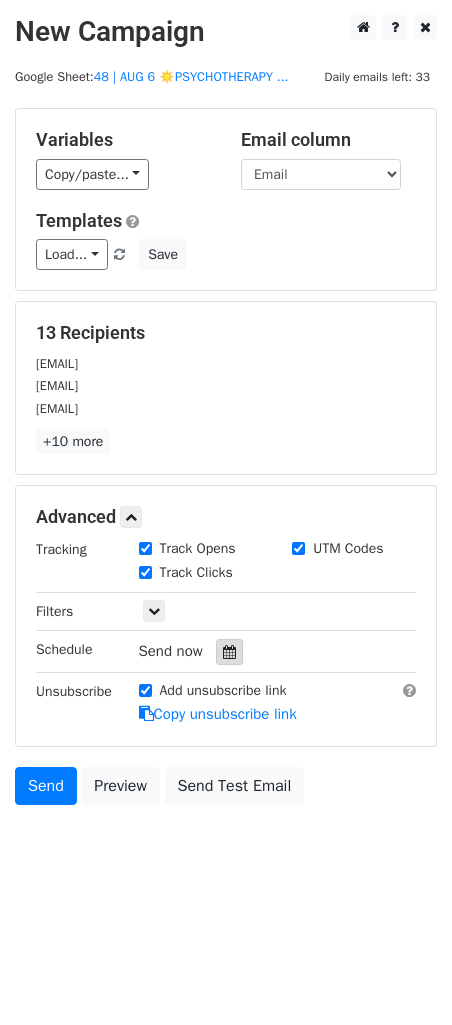 click at bounding box center [229, 652] 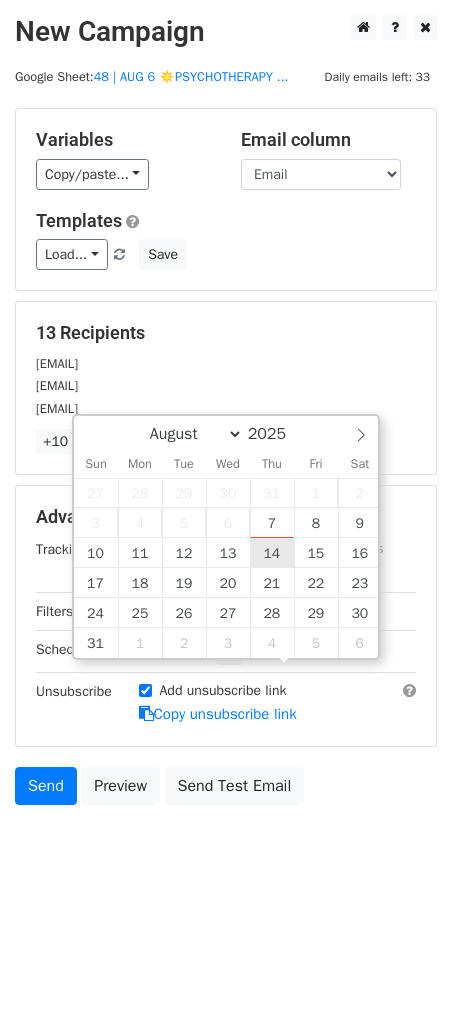 type on "2025-08-14 12:00" 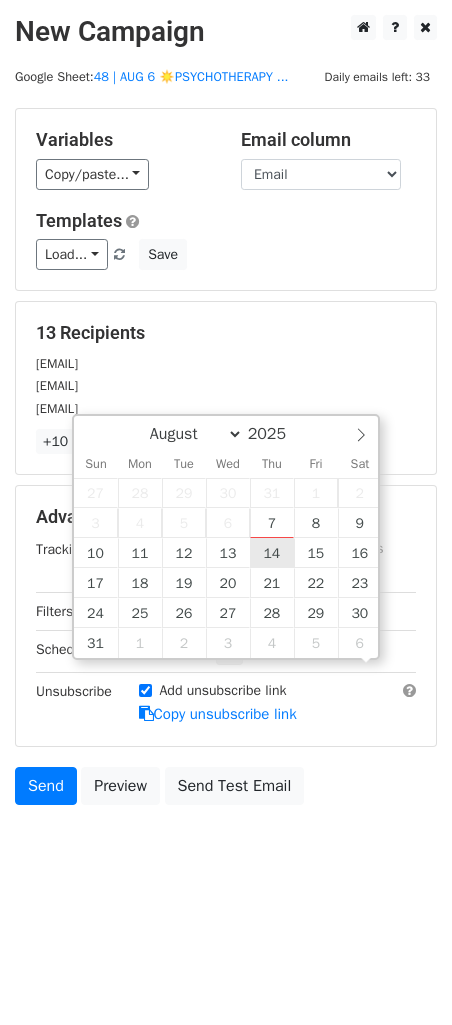 scroll, scrollTop: 0, scrollLeft: 0, axis: both 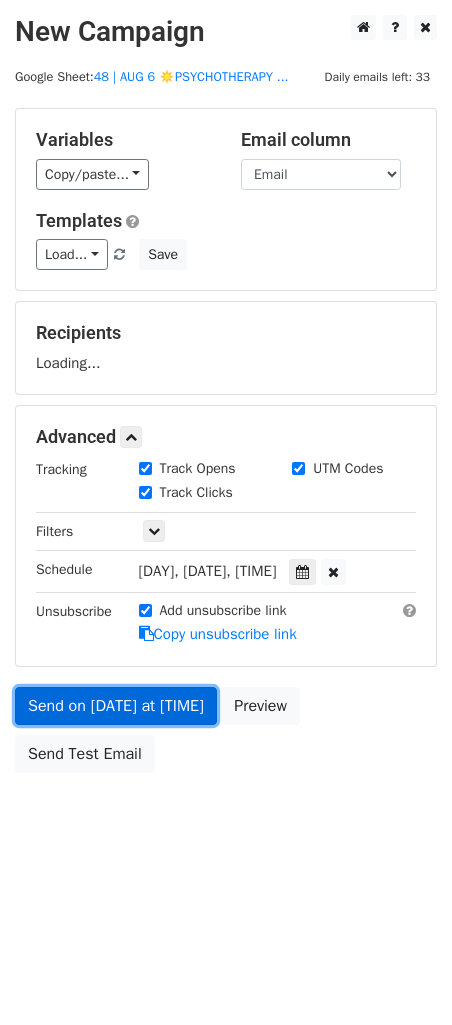 click on "Send on Aug 14 at 12:00pm" at bounding box center [116, 706] 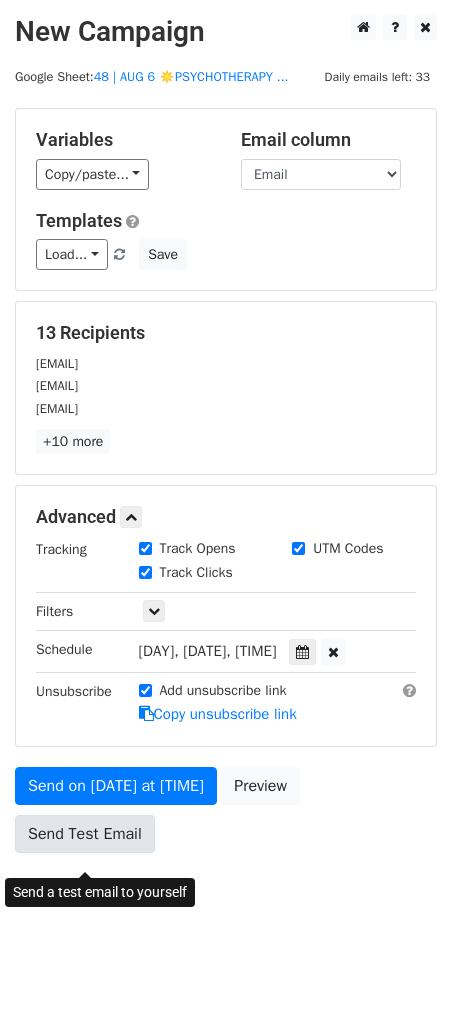 click on "Send Test Email" at bounding box center [85, 834] 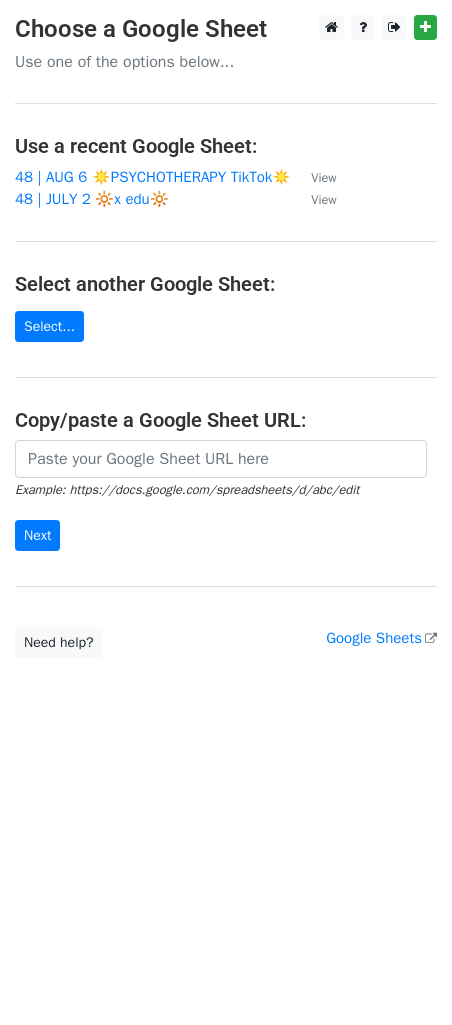 scroll, scrollTop: 0, scrollLeft: 0, axis: both 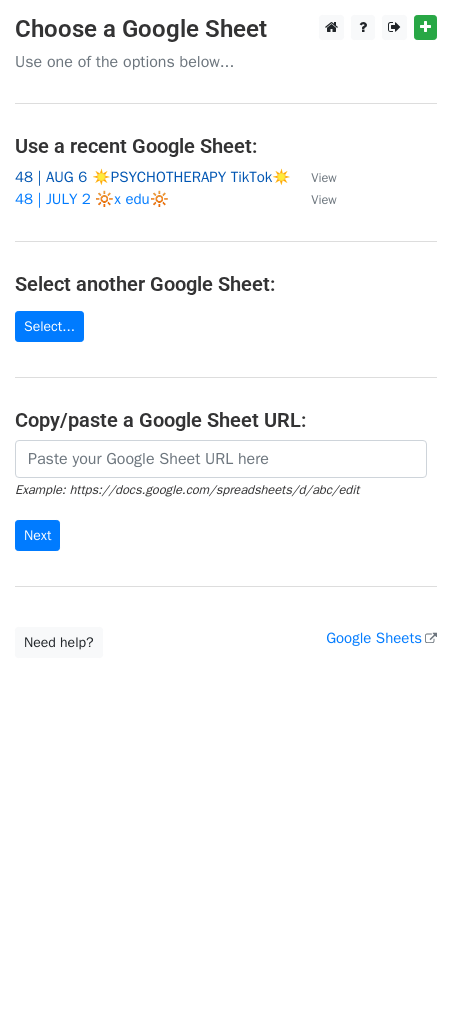 click on "48 | AUG 6 ☀️PSYCHOTHERAPY TikTok☀️" at bounding box center [153, 177] 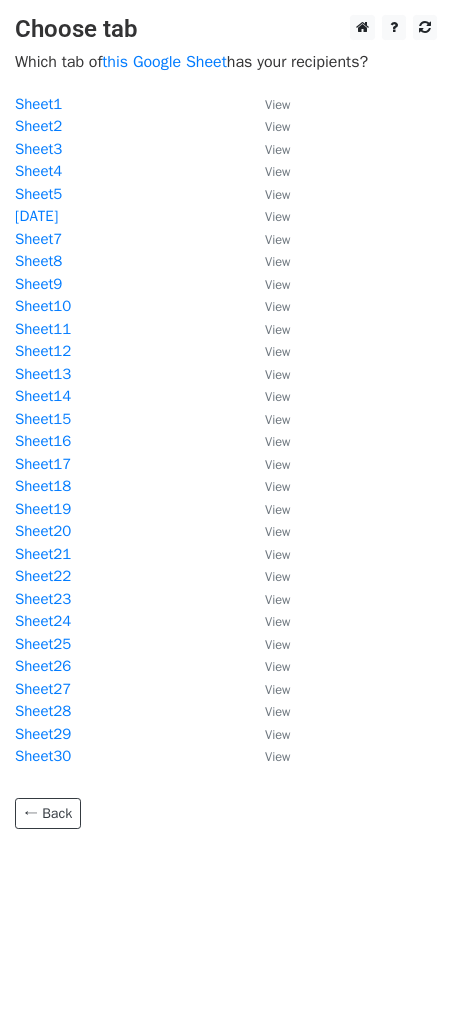 scroll, scrollTop: 0, scrollLeft: 0, axis: both 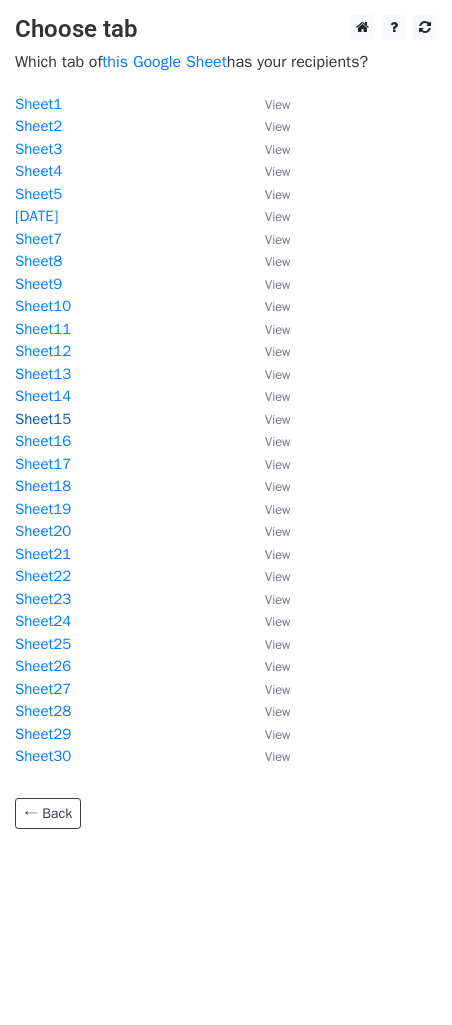 click on "Sheet15" at bounding box center [43, 419] 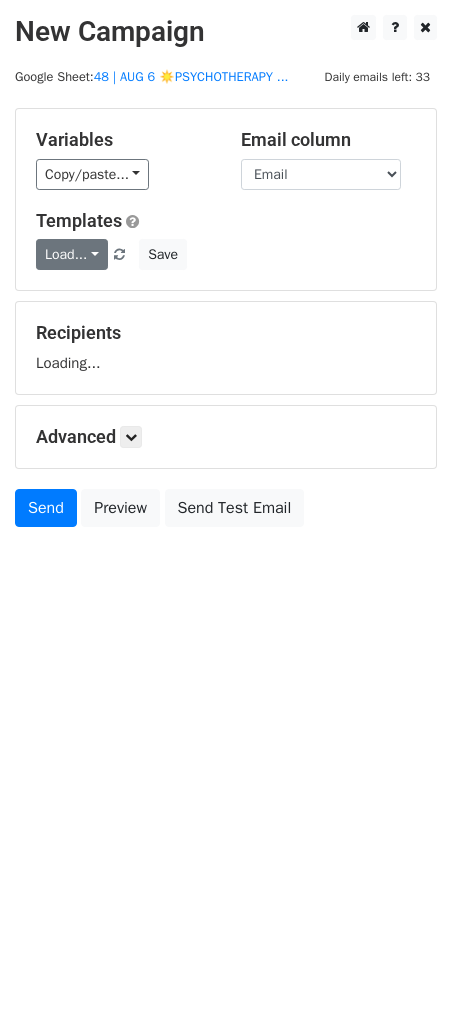 scroll, scrollTop: 0, scrollLeft: 0, axis: both 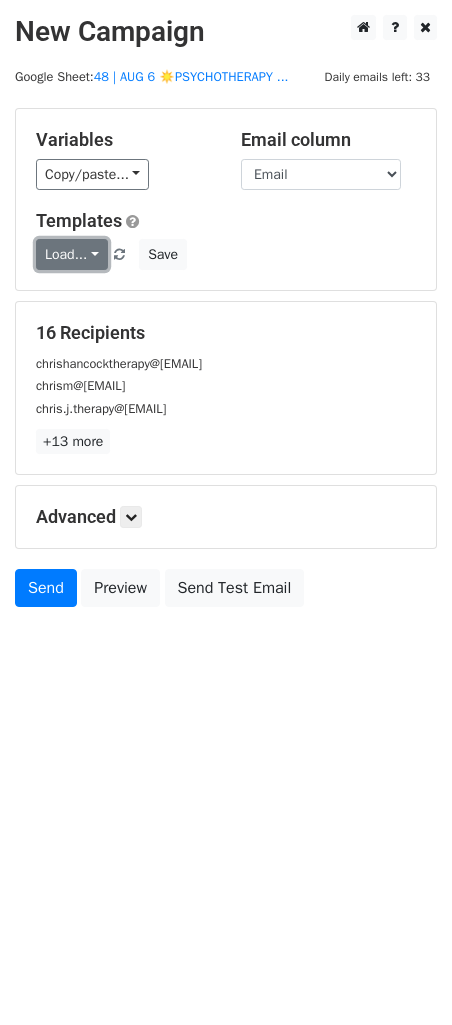 click on "Load..." at bounding box center (72, 254) 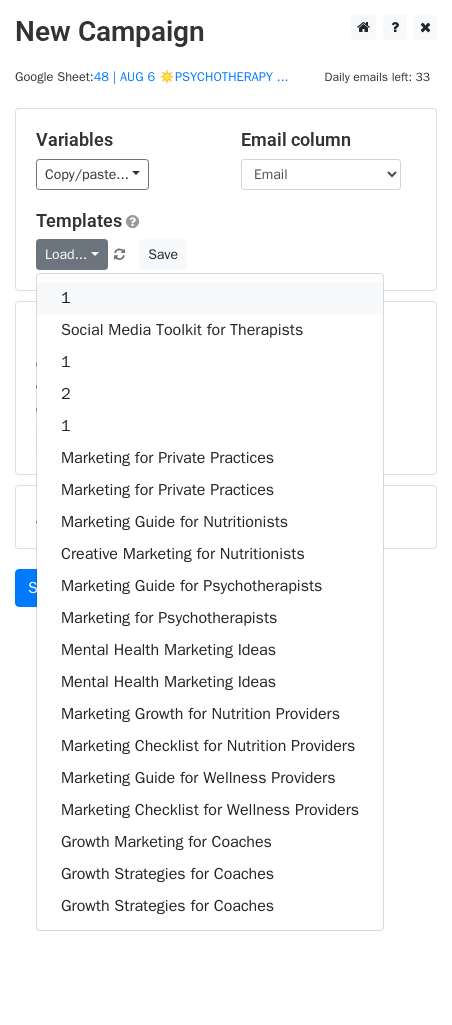 click on "1" at bounding box center [210, 298] 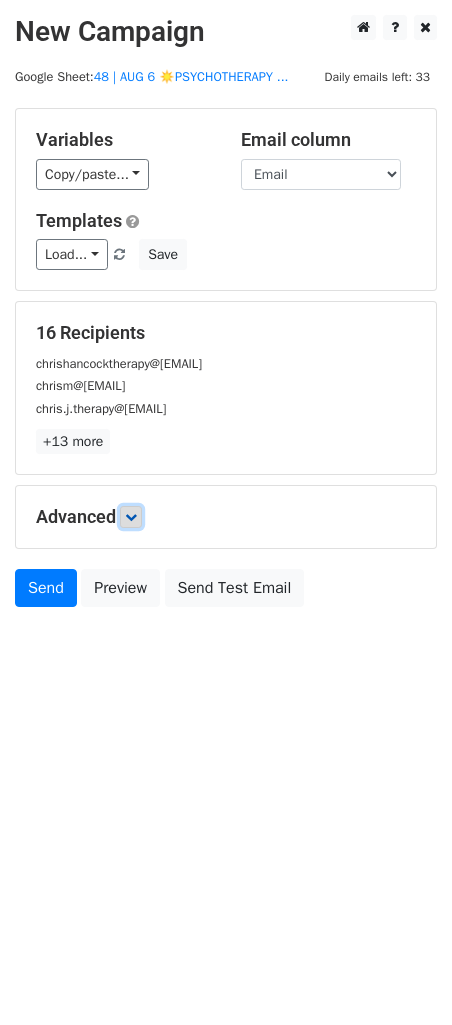 click at bounding box center [131, 517] 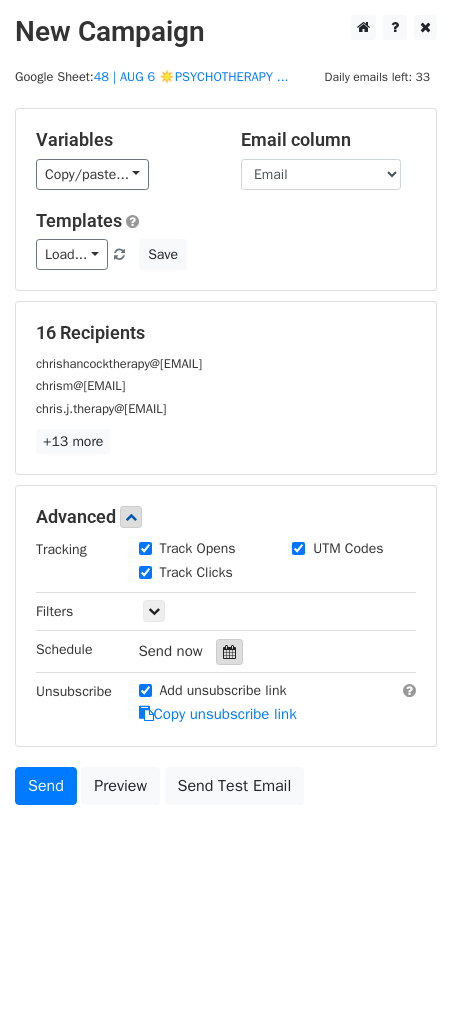 click at bounding box center (229, 652) 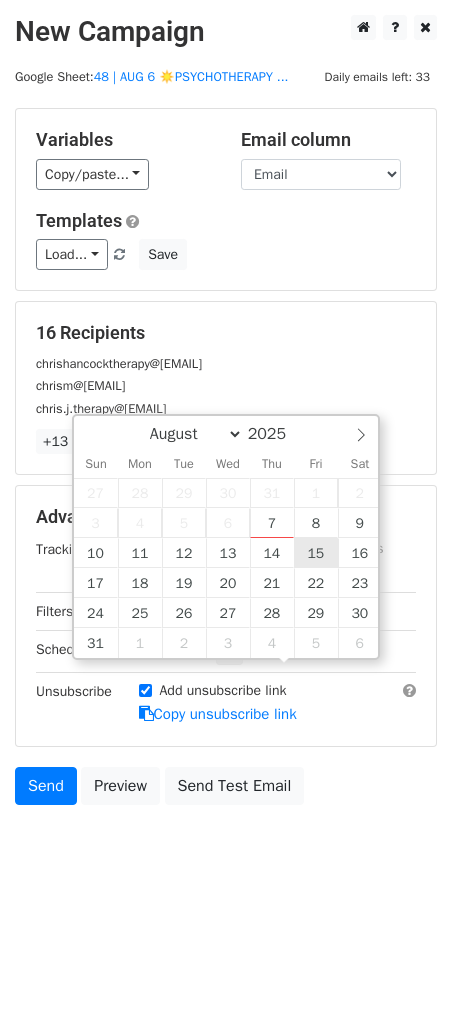 type on "[YYYY]-[MM]-[DD] [HH]:[MM]" 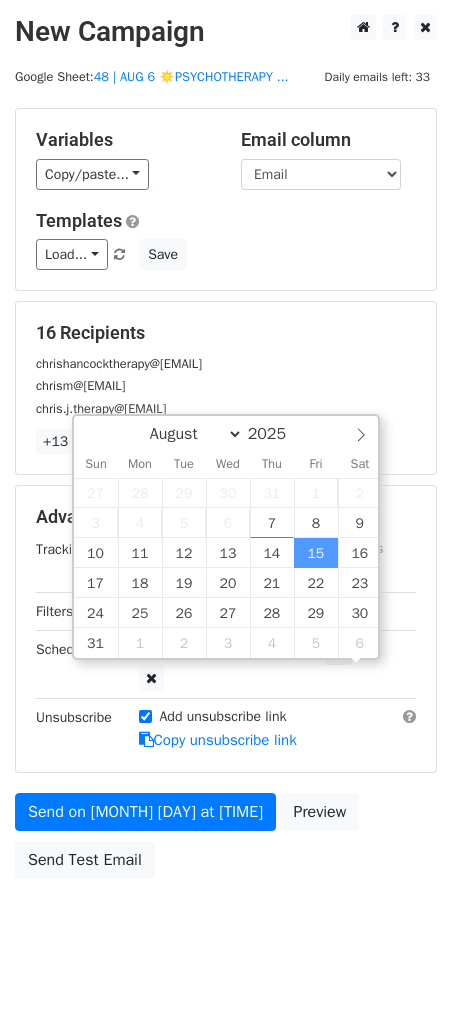 scroll, scrollTop: 0, scrollLeft: 0, axis: both 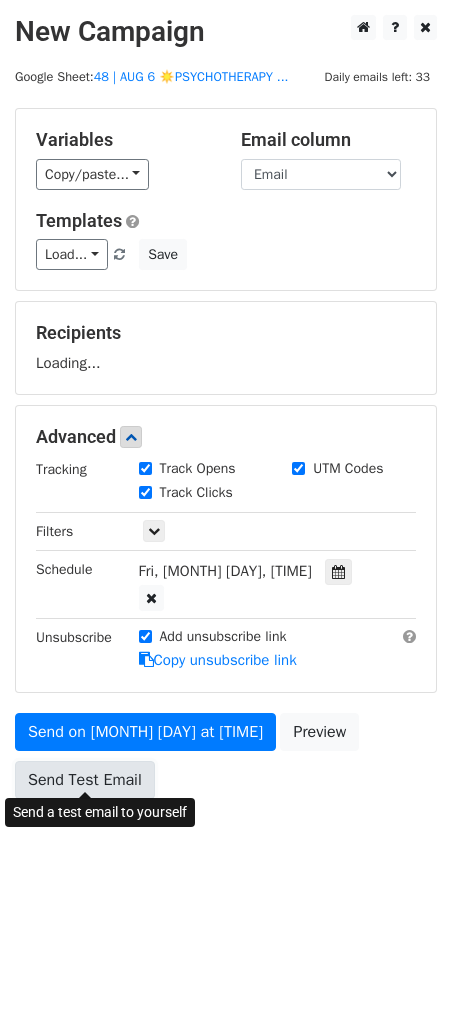 click on "Send Test Email" at bounding box center [85, 780] 